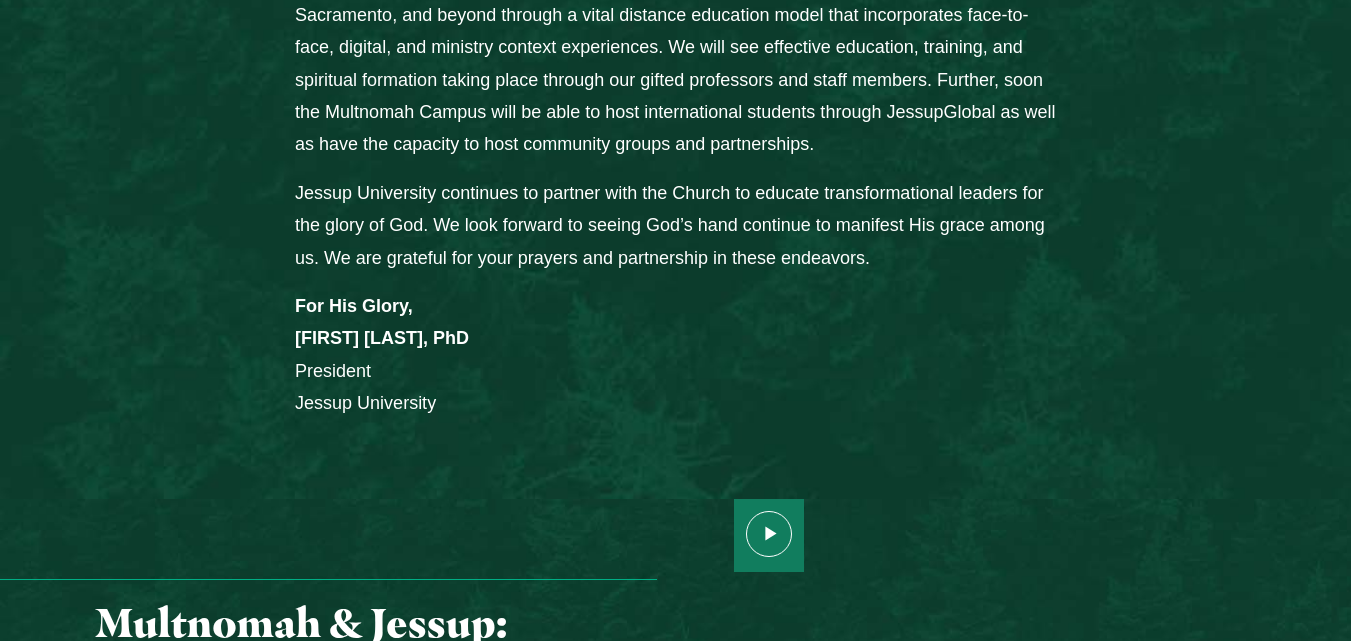 scroll, scrollTop: 1800, scrollLeft: 0, axis: vertical 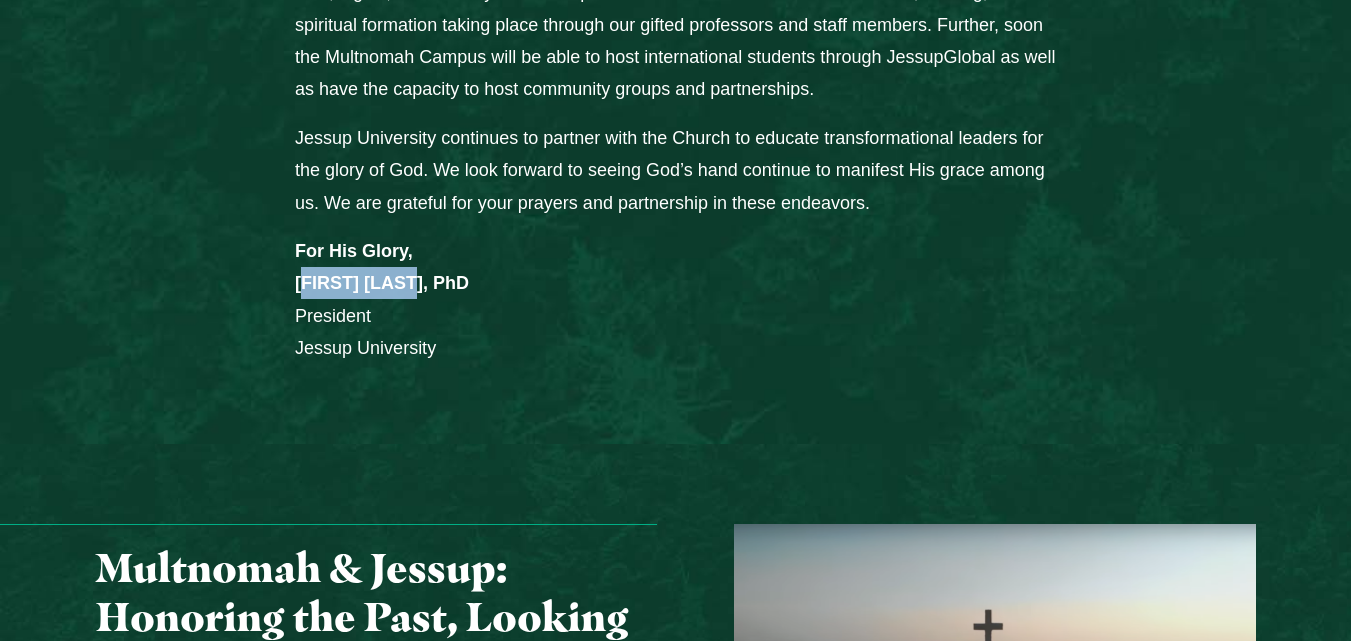 drag, startPoint x: 291, startPoint y: 276, endPoint x: 410, endPoint y: 279, distance: 119.03781 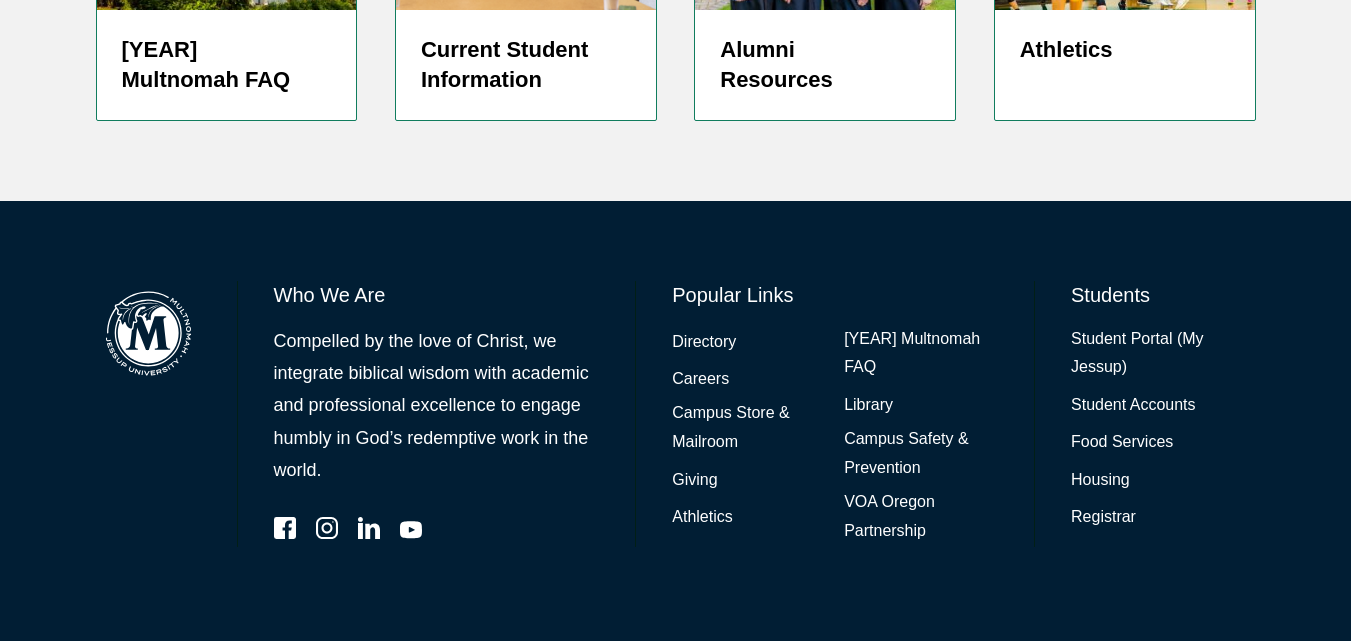 scroll, scrollTop: 5024, scrollLeft: 0, axis: vertical 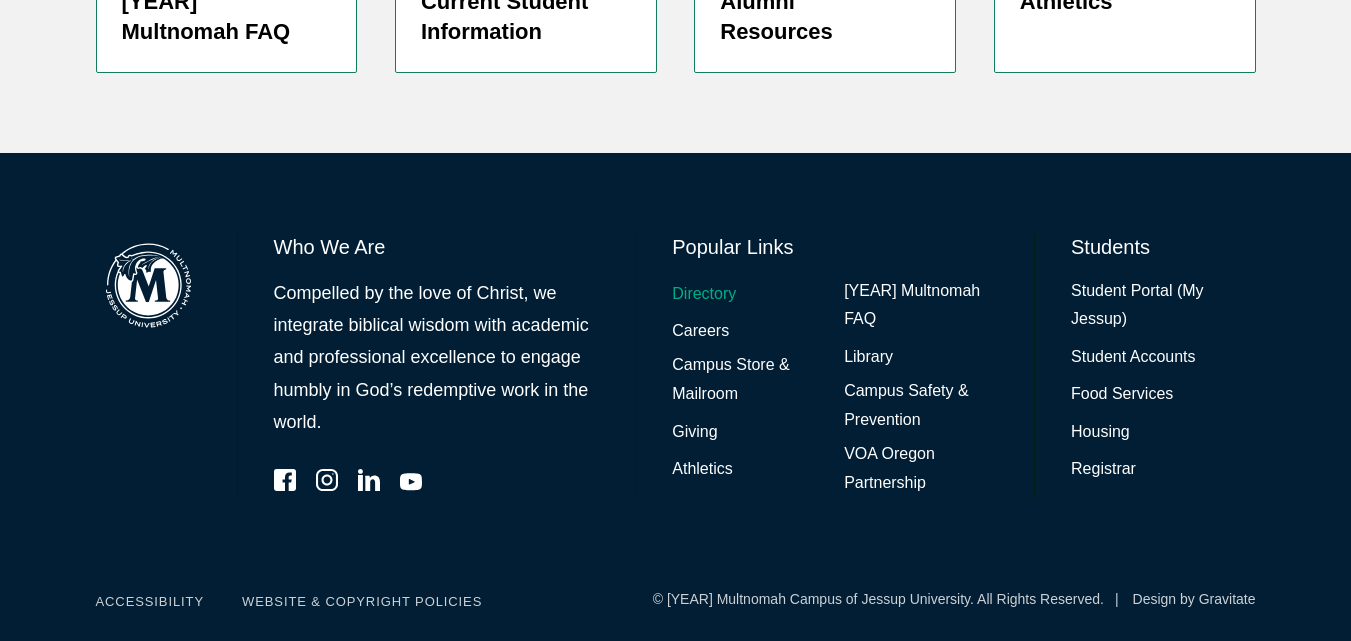 click on "Directory" at bounding box center (704, 294) 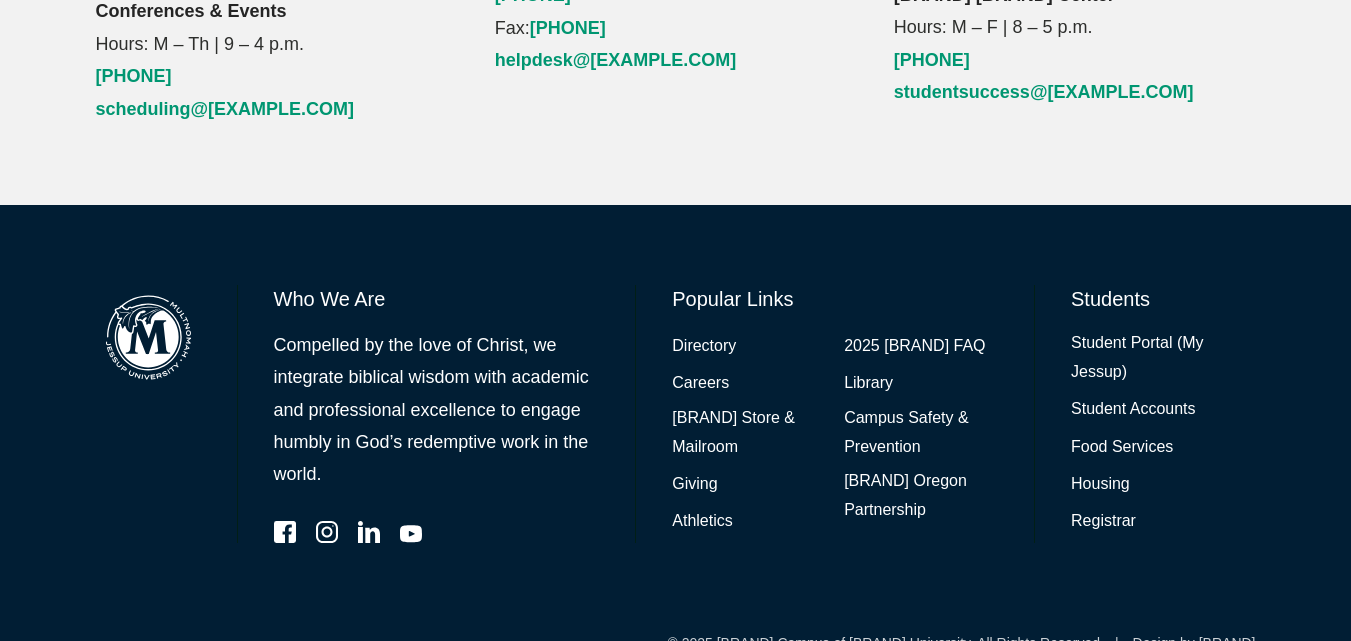scroll, scrollTop: 2660, scrollLeft: 0, axis: vertical 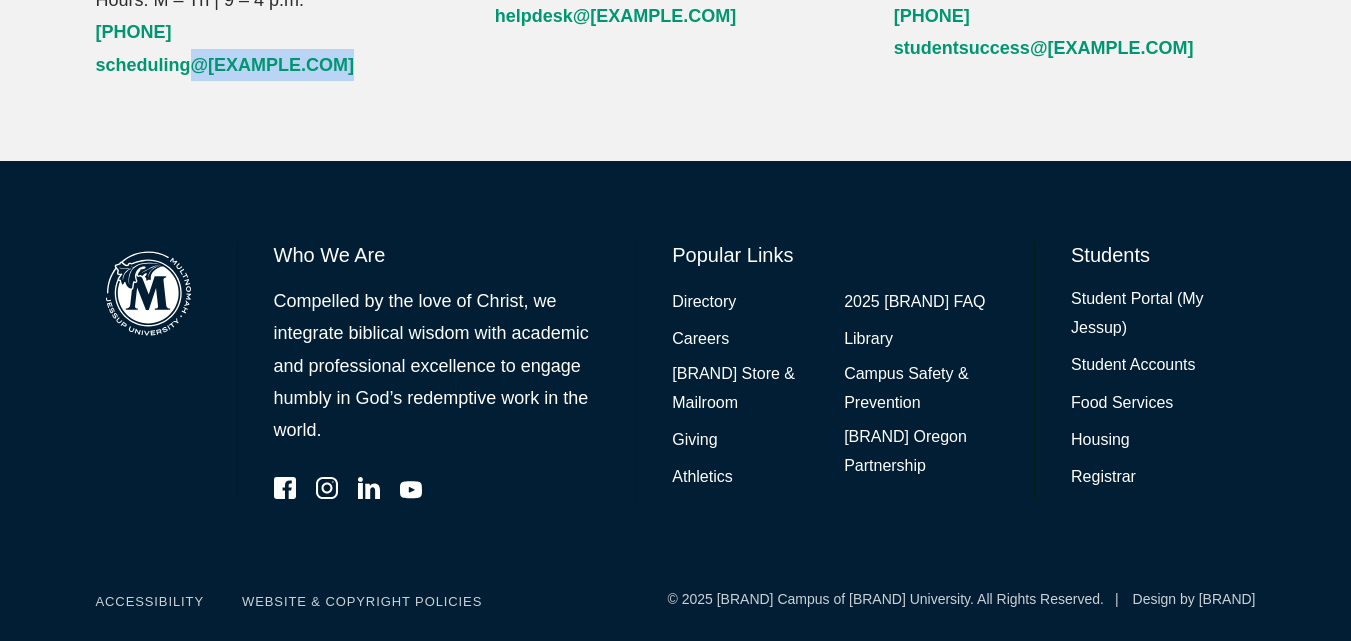 drag, startPoint x: 352, startPoint y: 48, endPoint x: 239, endPoint y: 70, distance: 115.12167 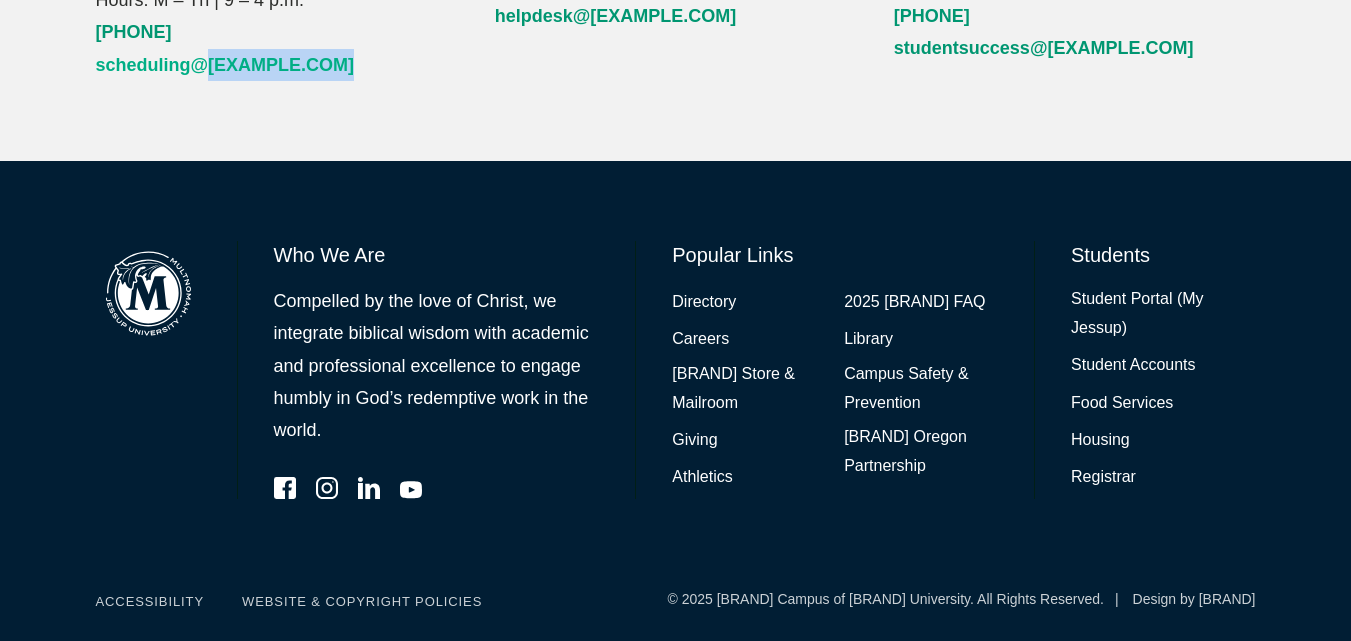 copy on "multnomah.edu" 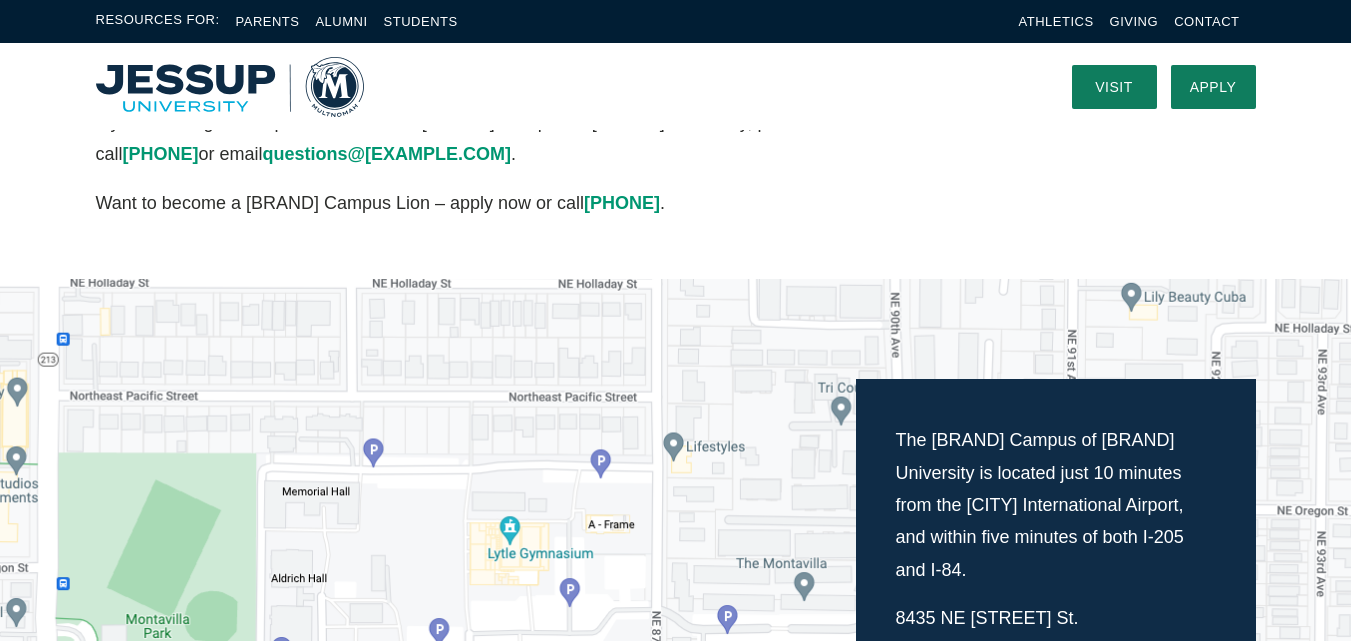 scroll, scrollTop: 0, scrollLeft: 0, axis: both 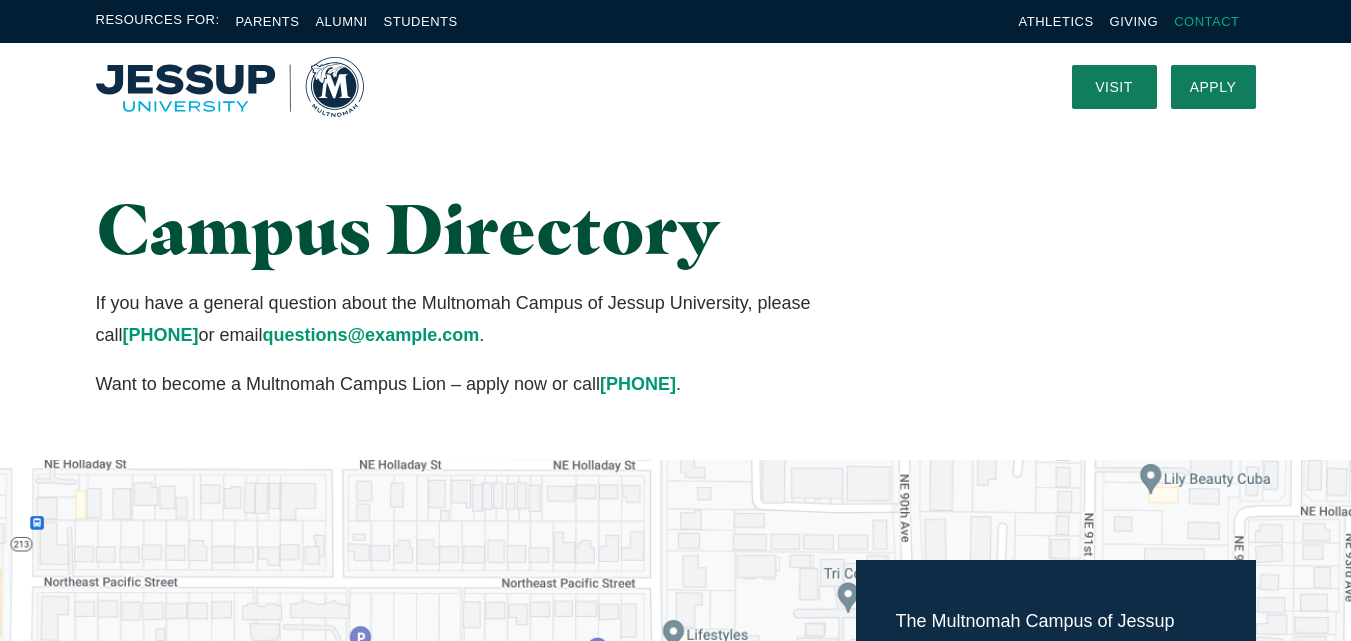 click on "Contact" at bounding box center (1206, 21) 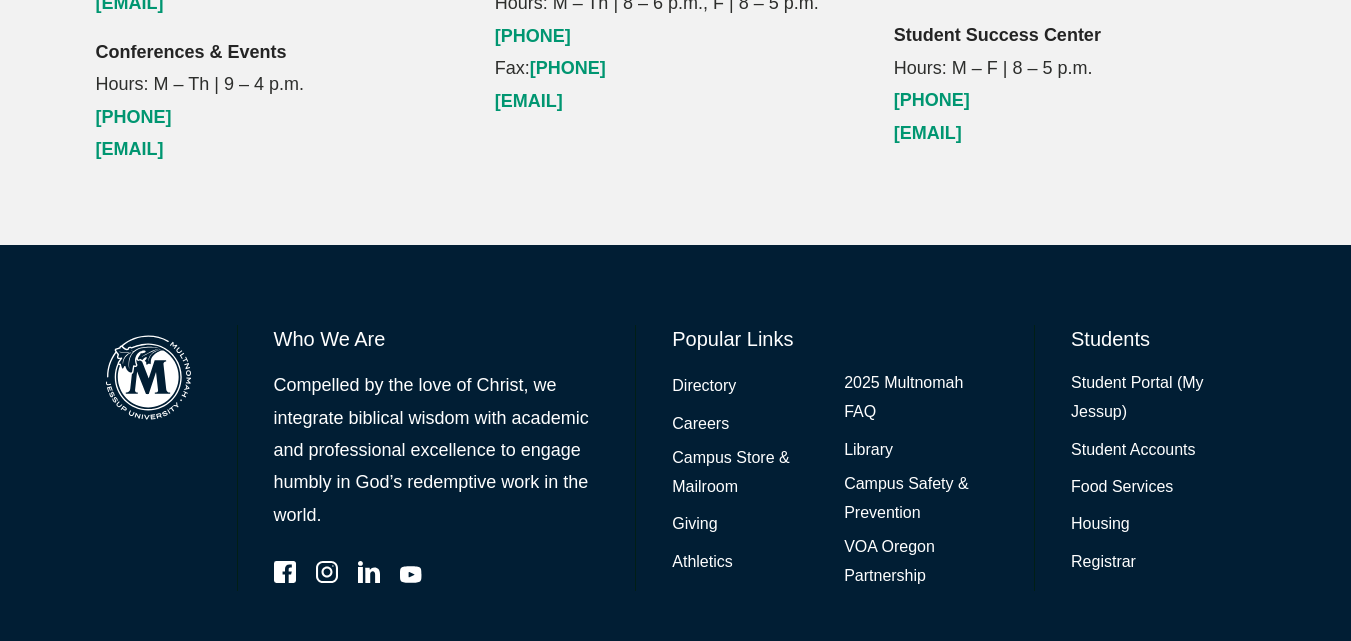 scroll, scrollTop: 2660, scrollLeft: 0, axis: vertical 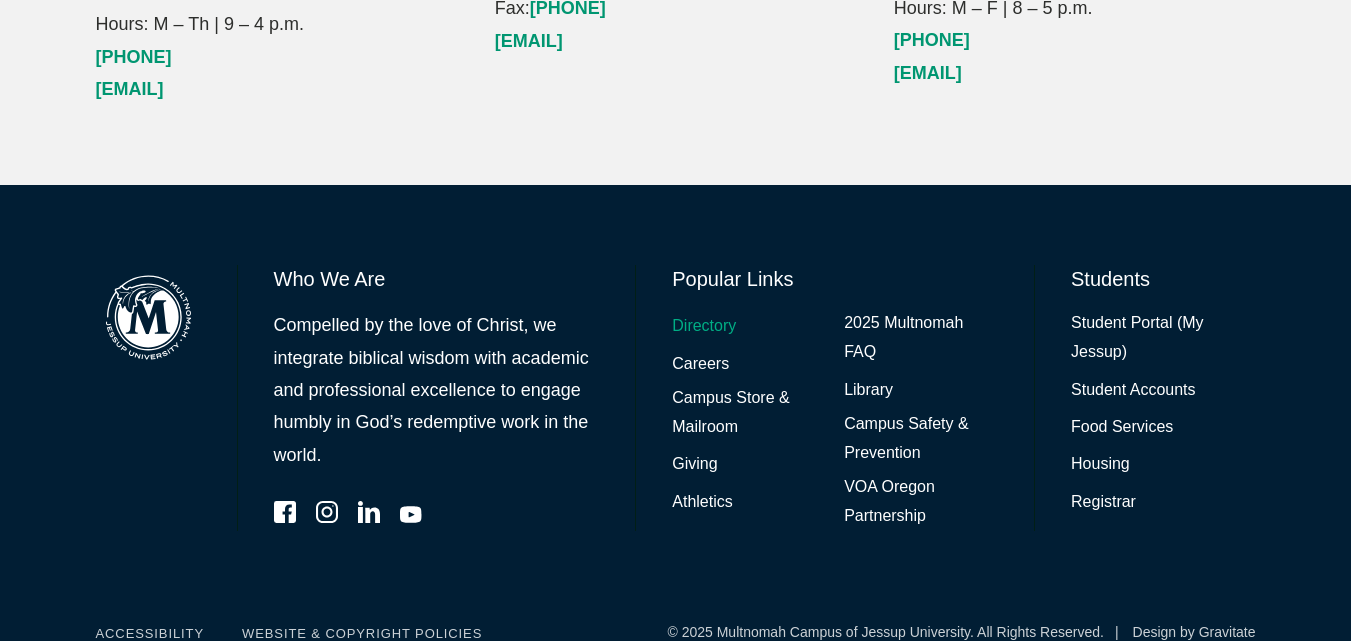 click on "Directory" at bounding box center [704, 326] 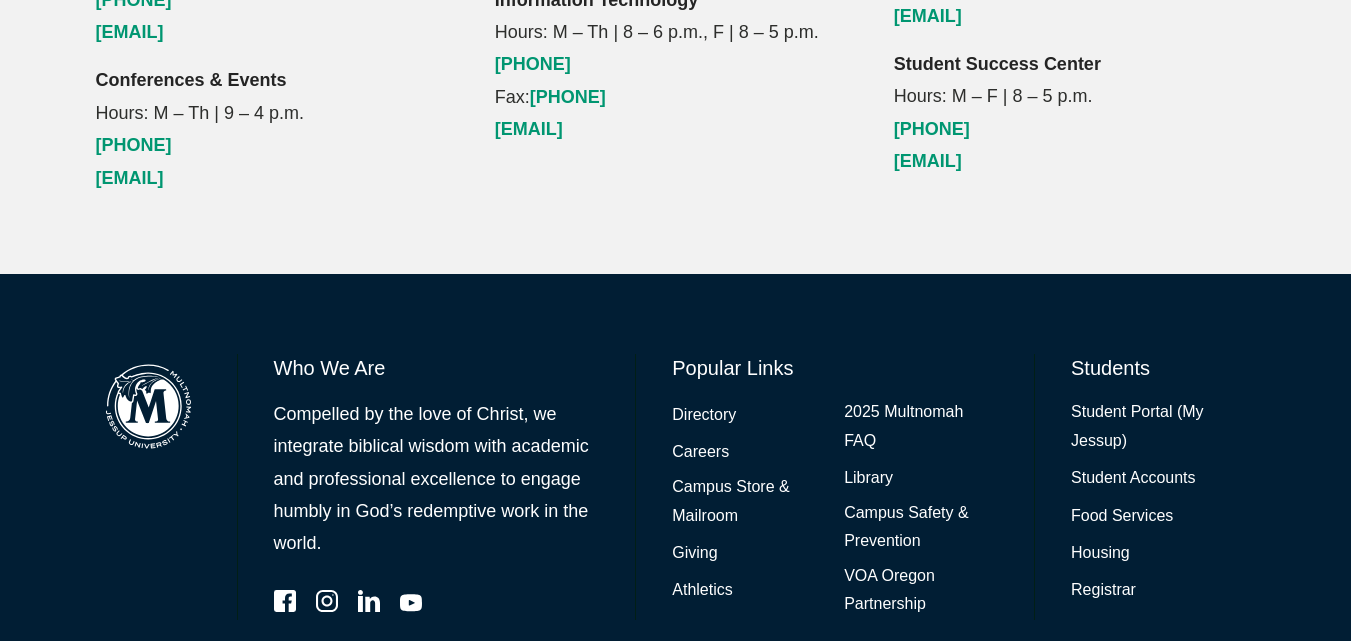 scroll, scrollTop: 2660, scrollLeft: 0, axis: vertical 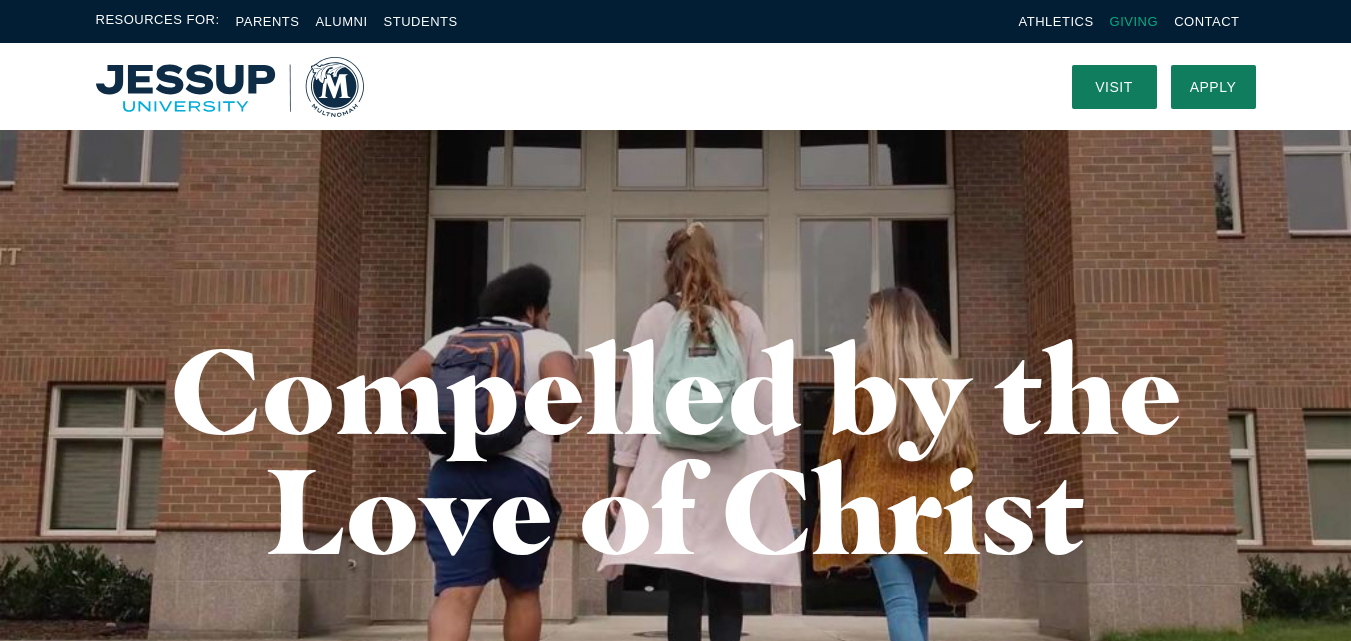 click on "Giving" at bounding box center [1134, 21] 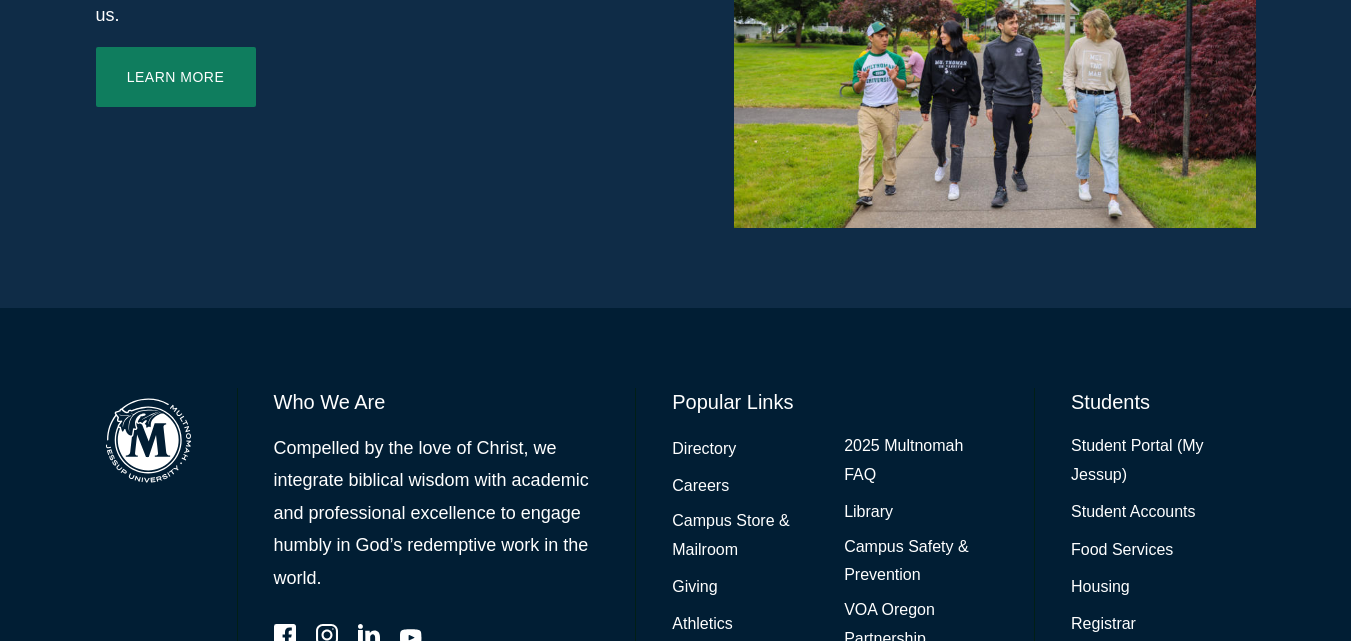 scroll, scrollTop: 1379, scrollLeft: 0, axis: vertical 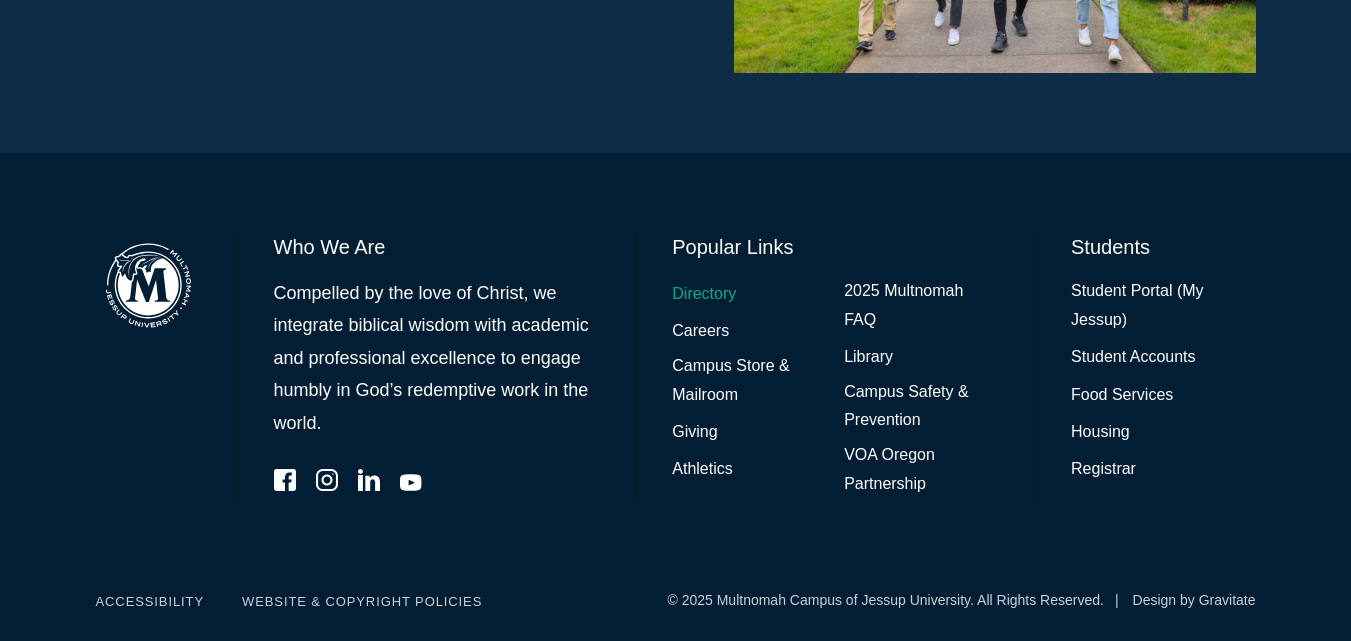 click on "Directory" at bounding box center [704, 294] 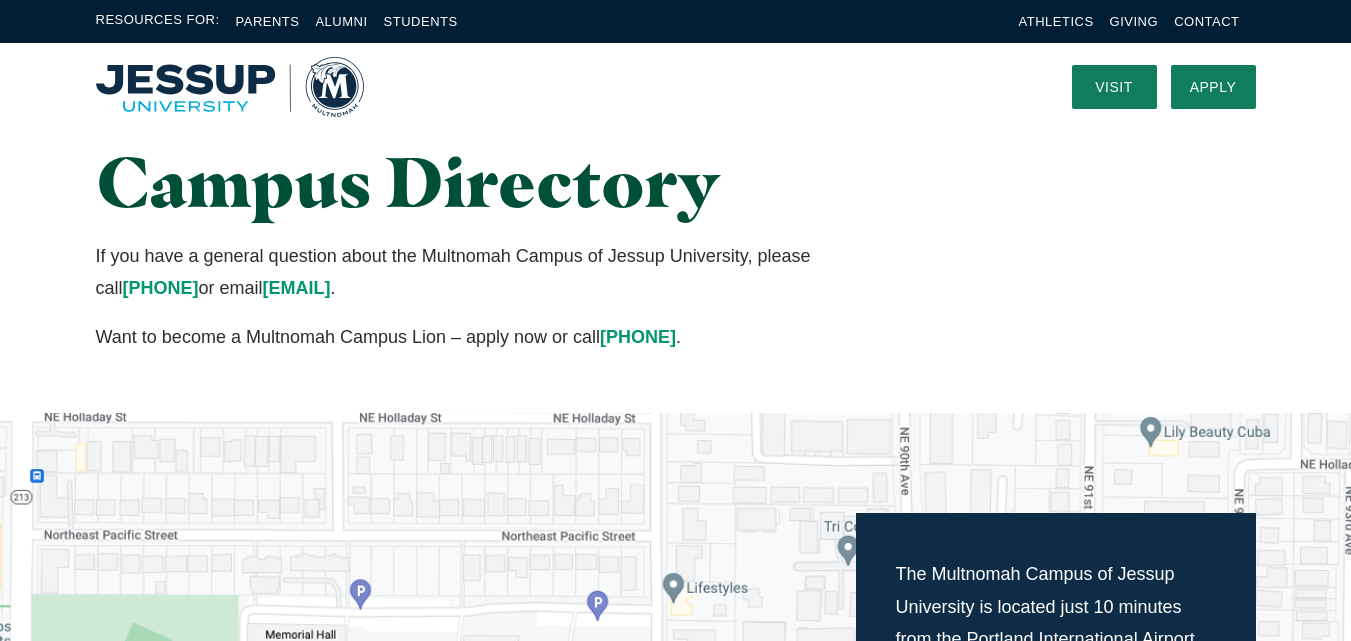 scroll, scrollTop: 0, scrollLeft: 0, axis: both 